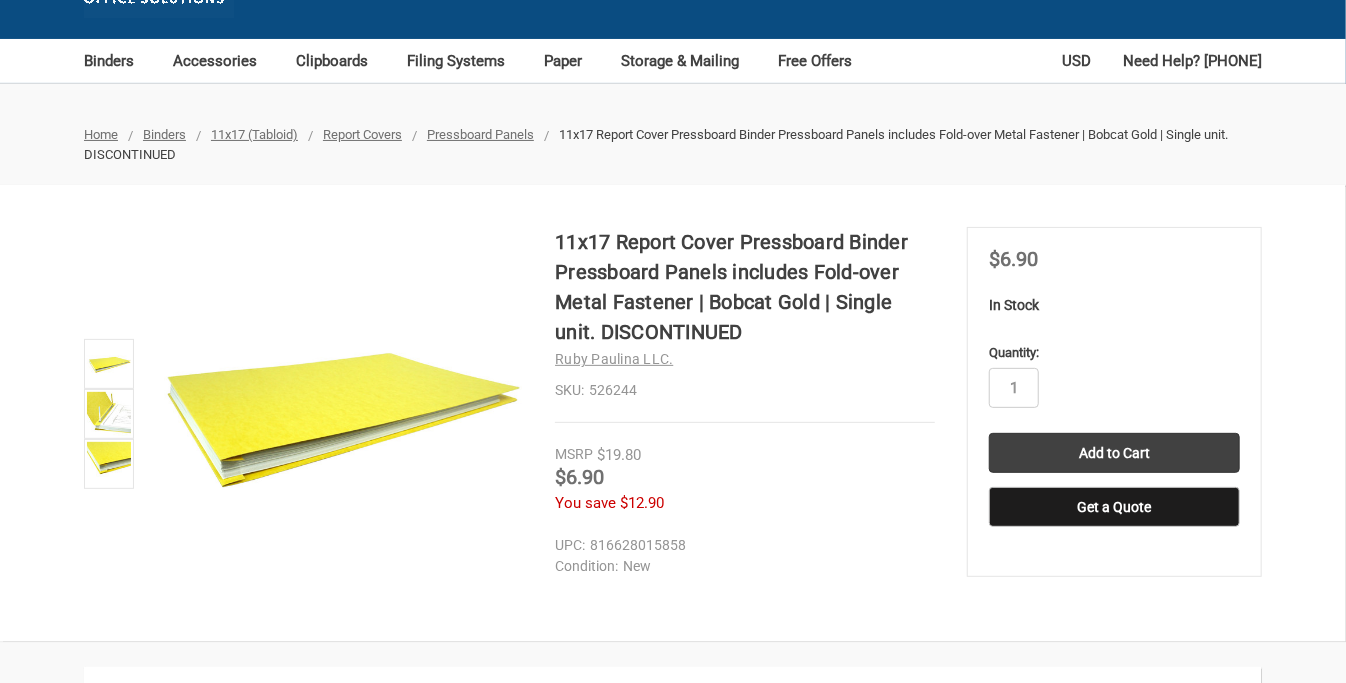 scroll, scrollTop: 209, scrollLeft: 0, axis: vertical 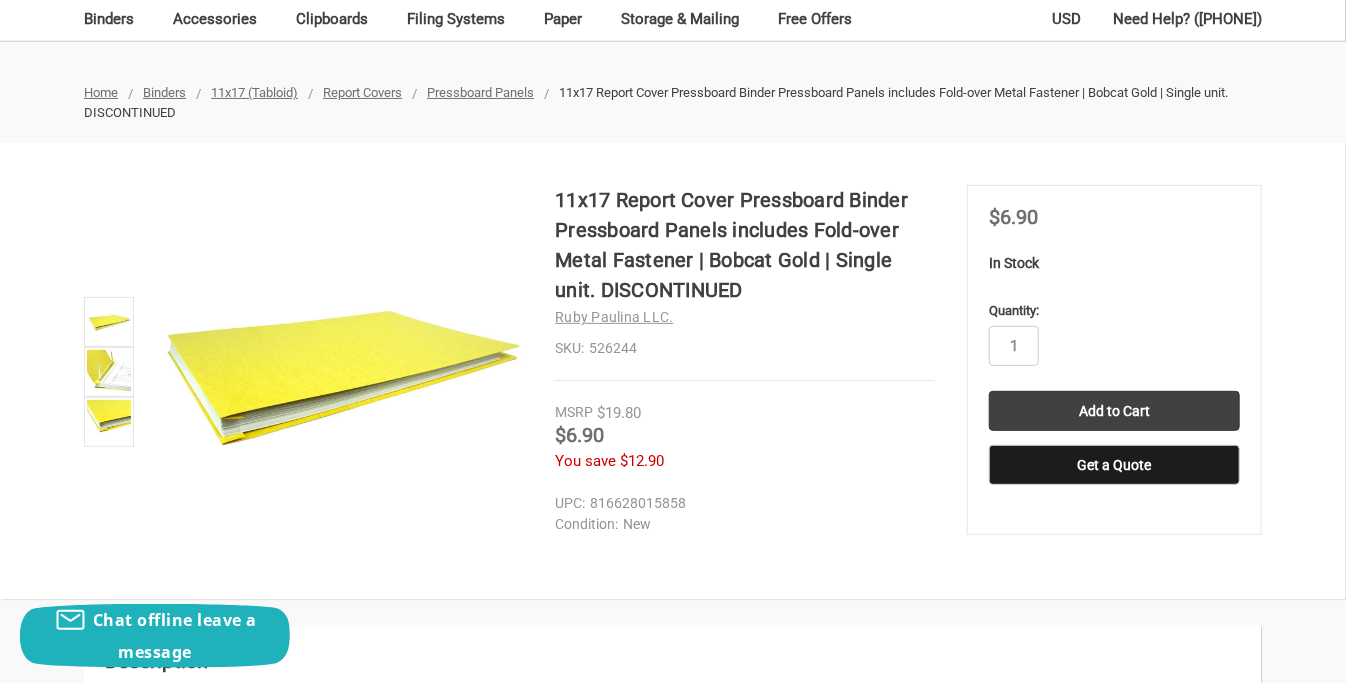 click on "Pressboard Panels" at bounding box center [480, 92] 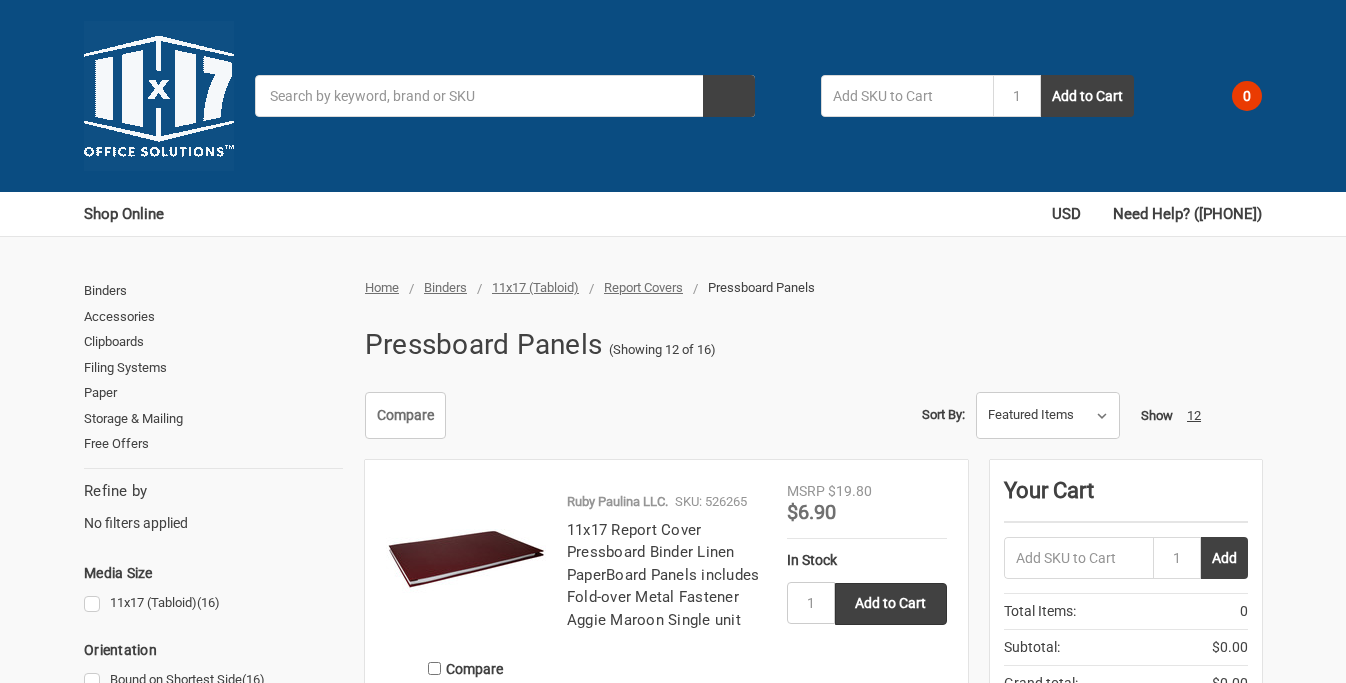 scroll, scrollTop: 0, scrollLeft: 0, axis: both 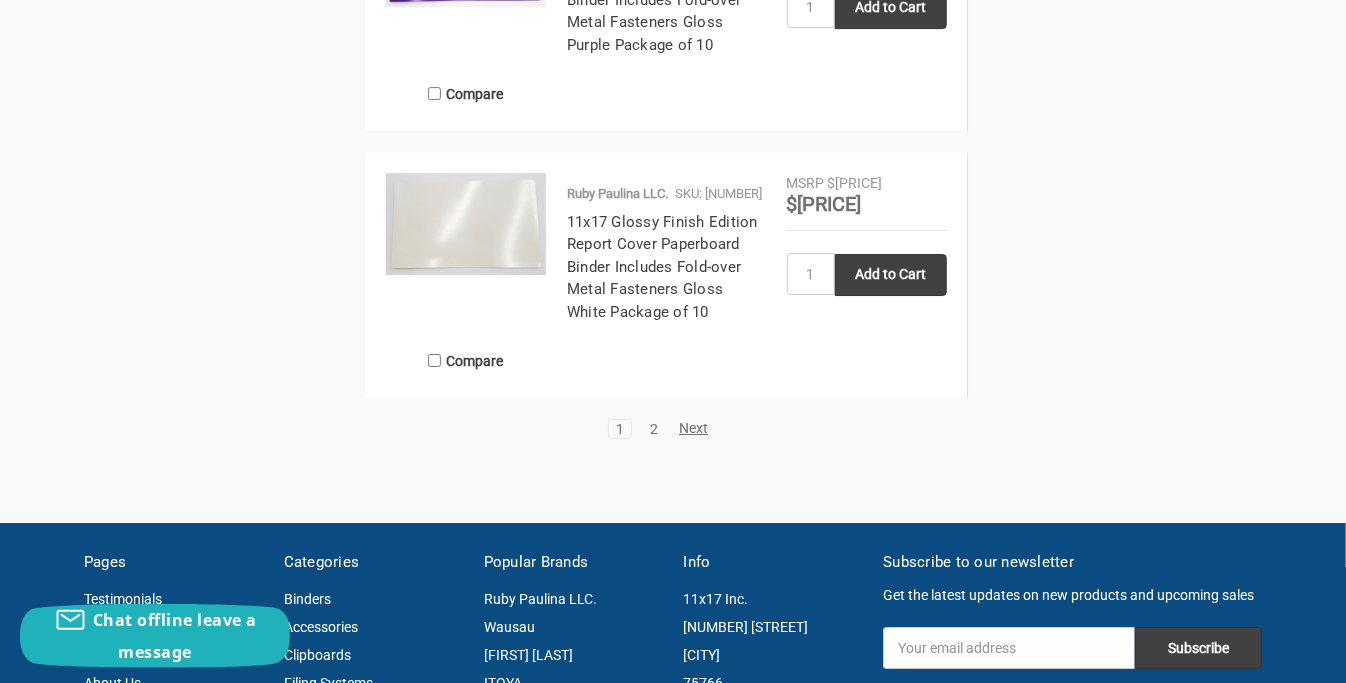 click on "2" at bounding box center (654, 429) 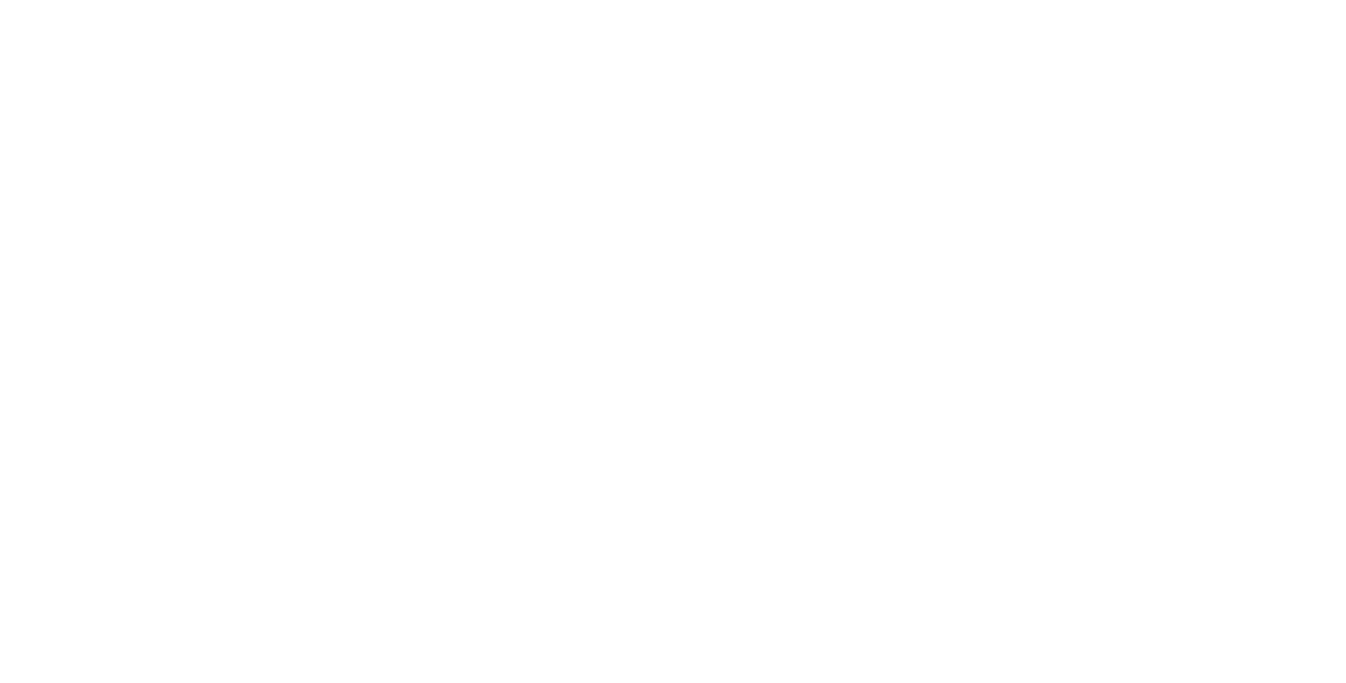 scroll, scrollTop: 0, scrollLeft: 0, axis: both 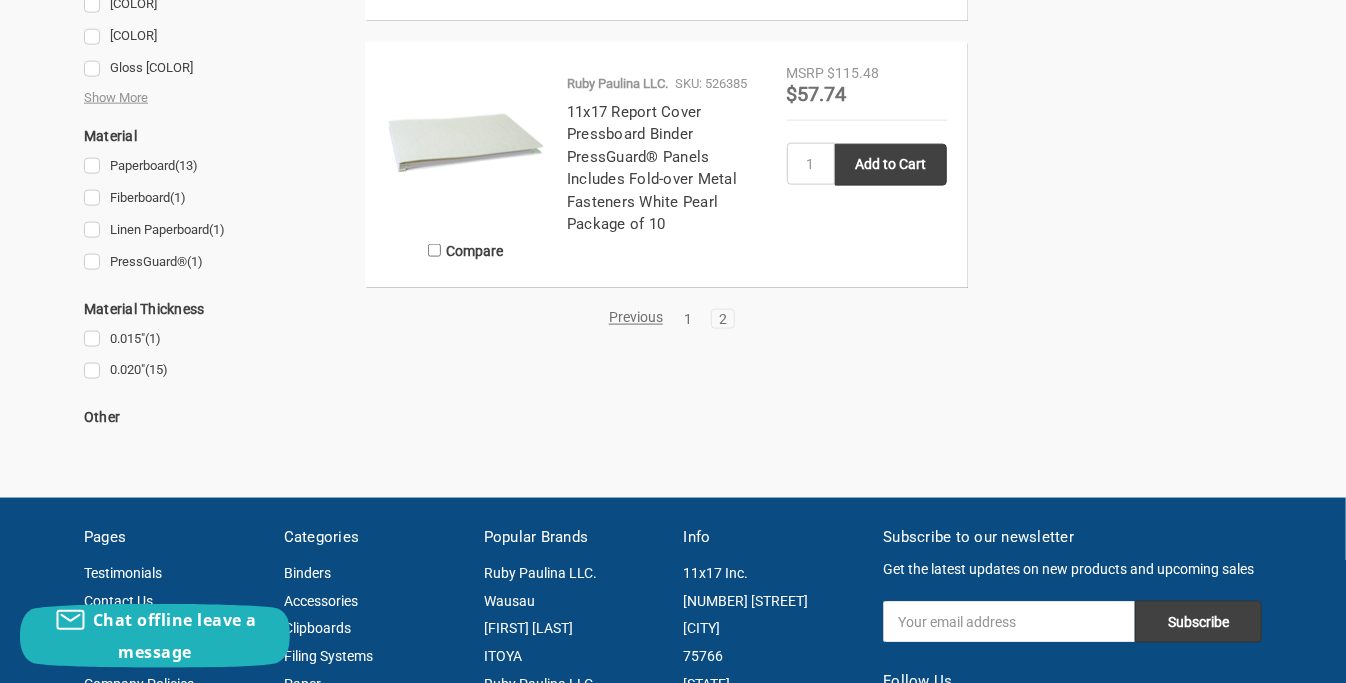 click on "1" at bounding box center (688, 319) 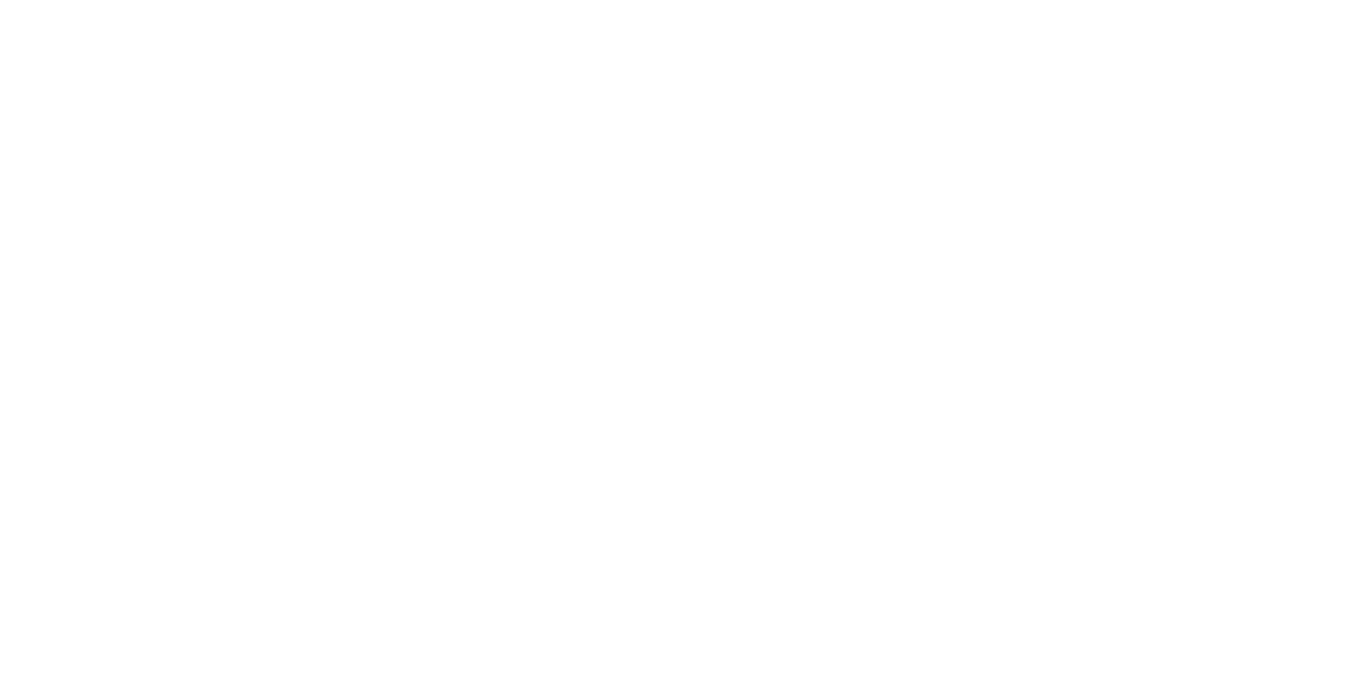 scroll, scrollTop: 0, scrollLeft: 0, axis: both 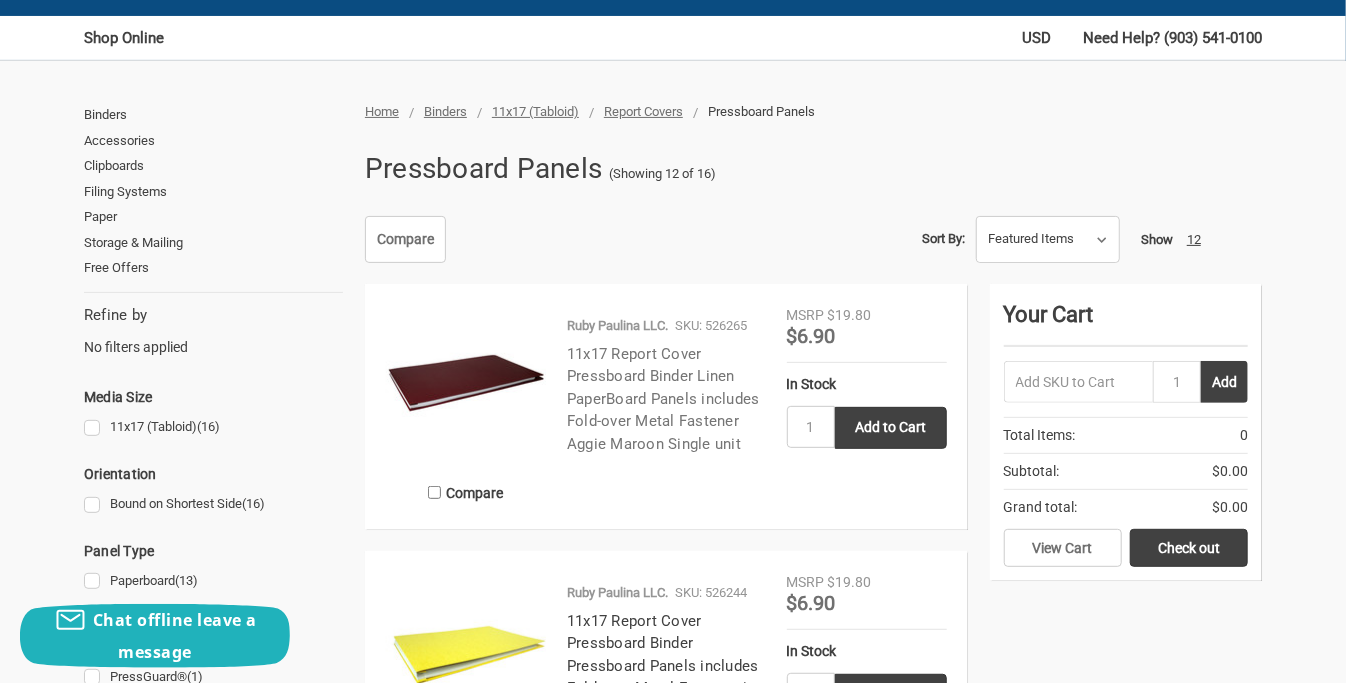 click on "11x17 Report Cover Pressboard Binder Linen PaperBoard Panels includes Fold-over Metal Fastener Aggie Maroon Single unit" at bounding box center [663, 399] 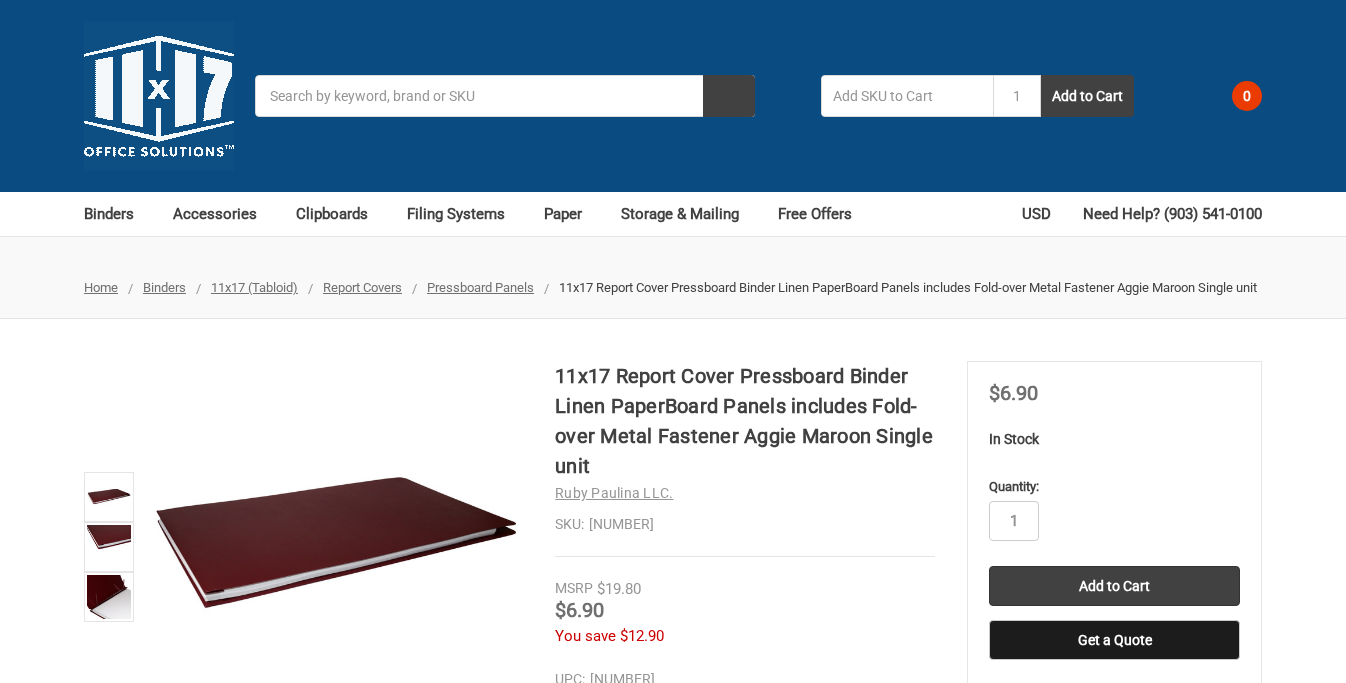 scroll, scrollTop: 0, scrollLeft: 0, axis: both 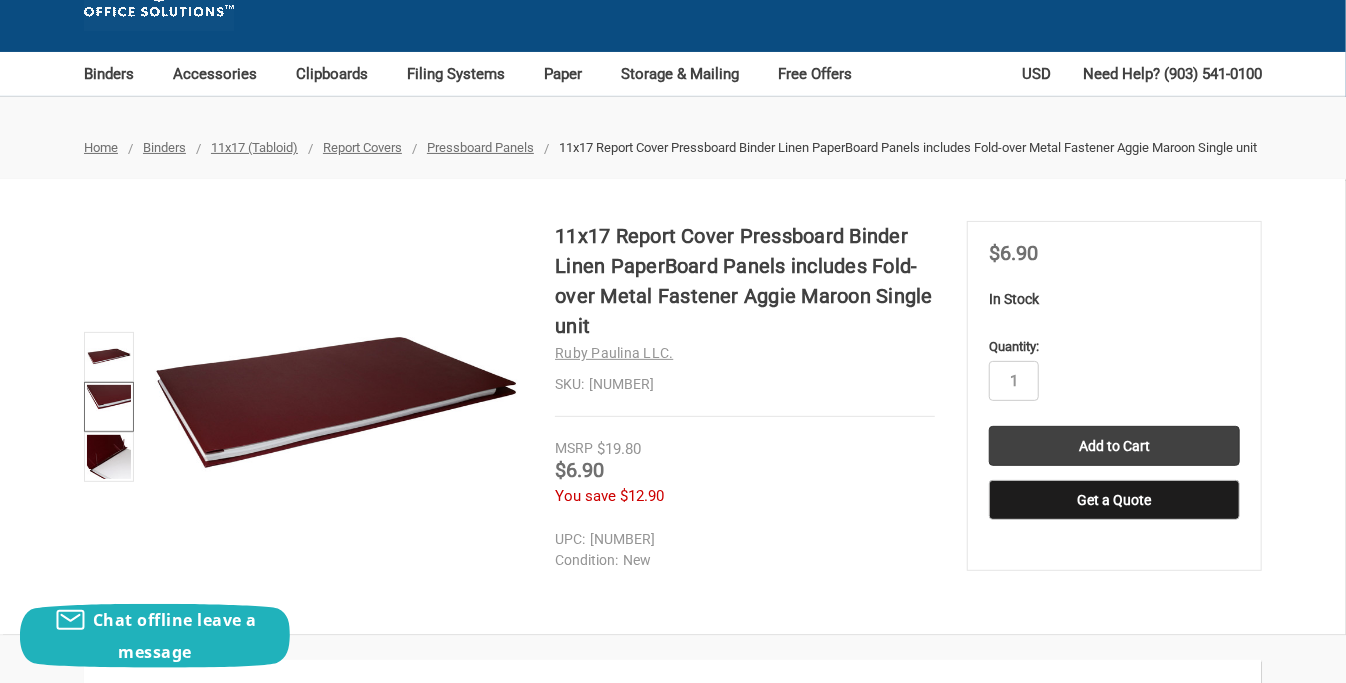 click at bounding box center [109, 407] 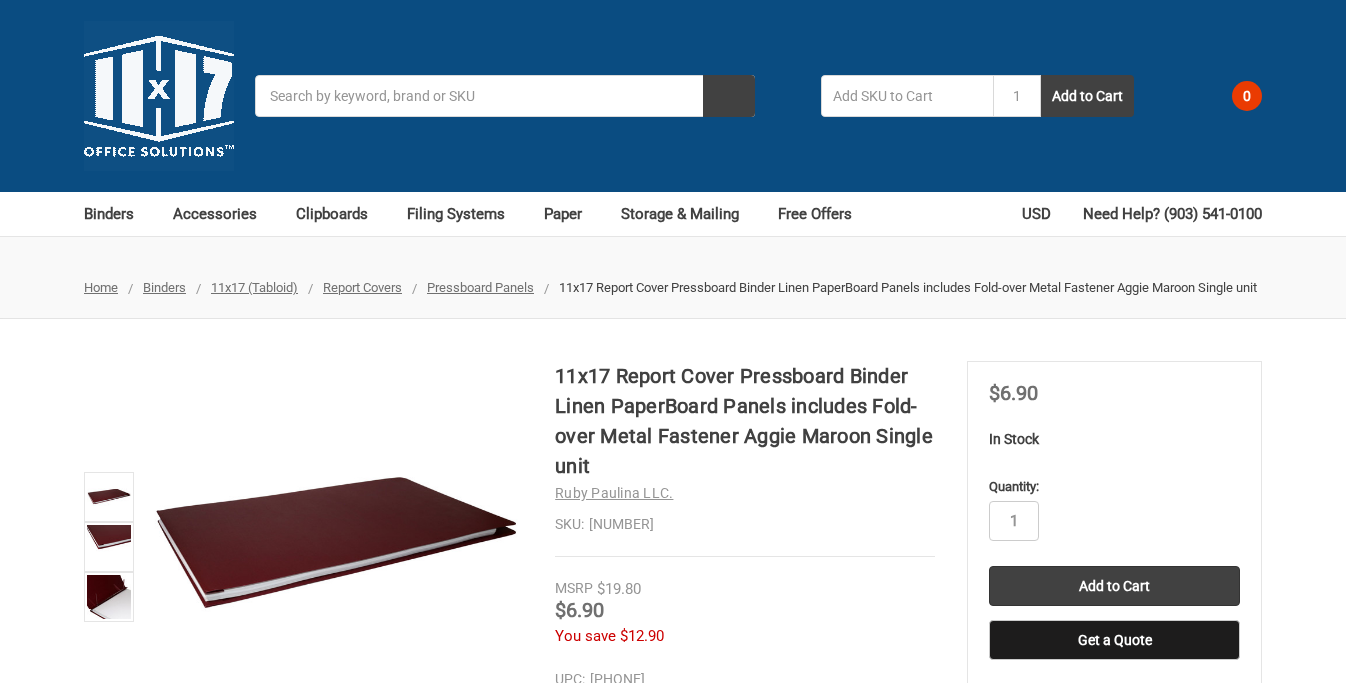 scroll, scrollTop: 140, scrollLeft: 0, axis: vertical 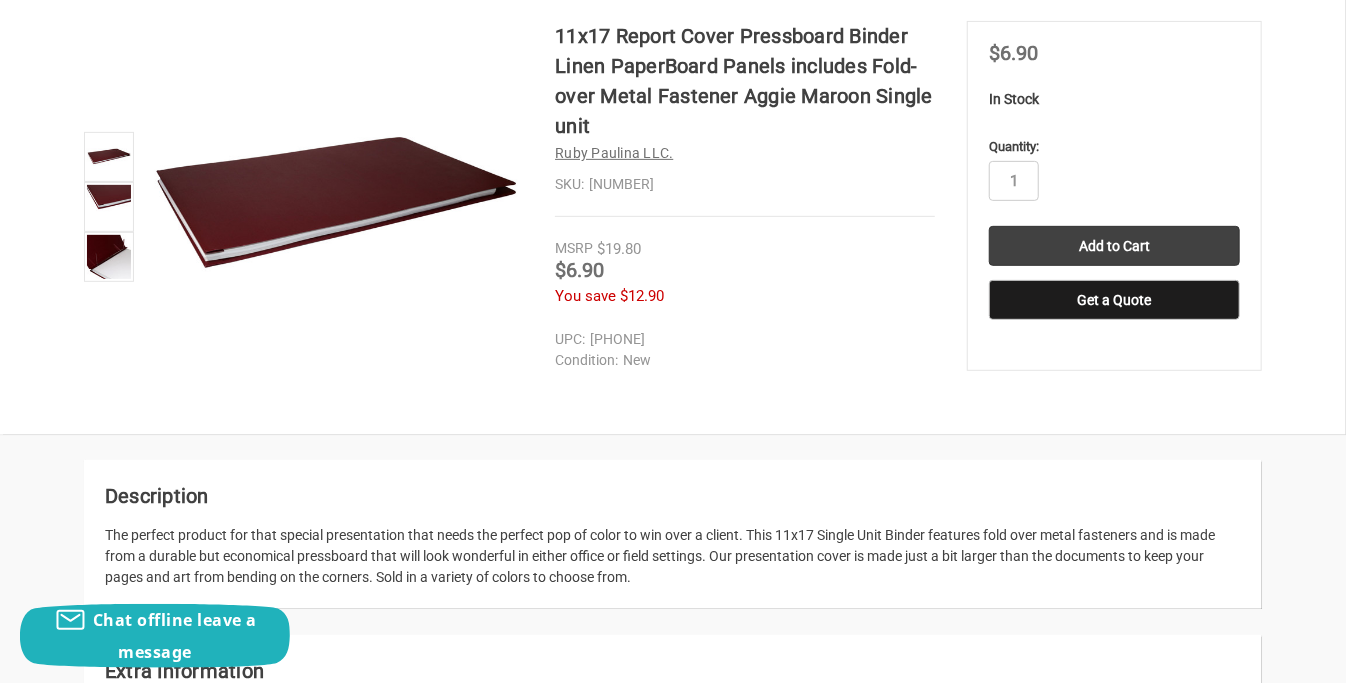click on "Ruby Paulina LLC." at bounding box center [614, 153] 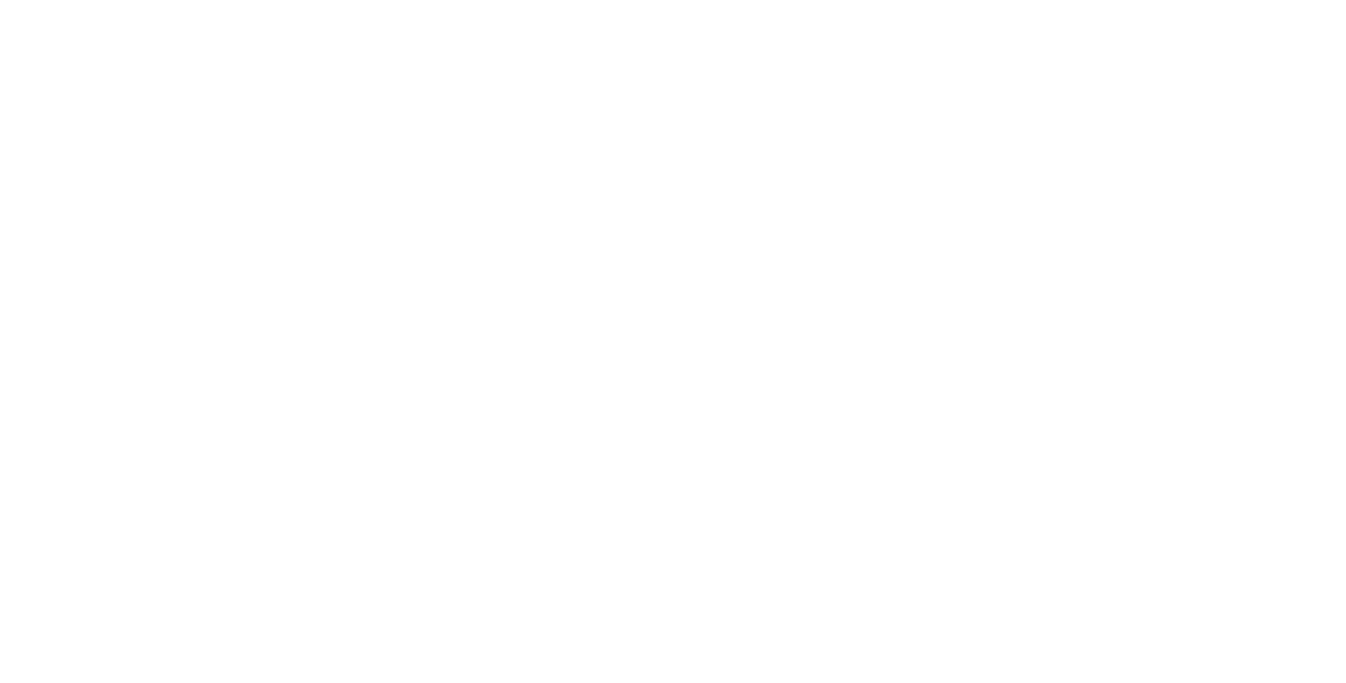 scroll, scrollTop: 0, scrollLeft: 0, axis: both 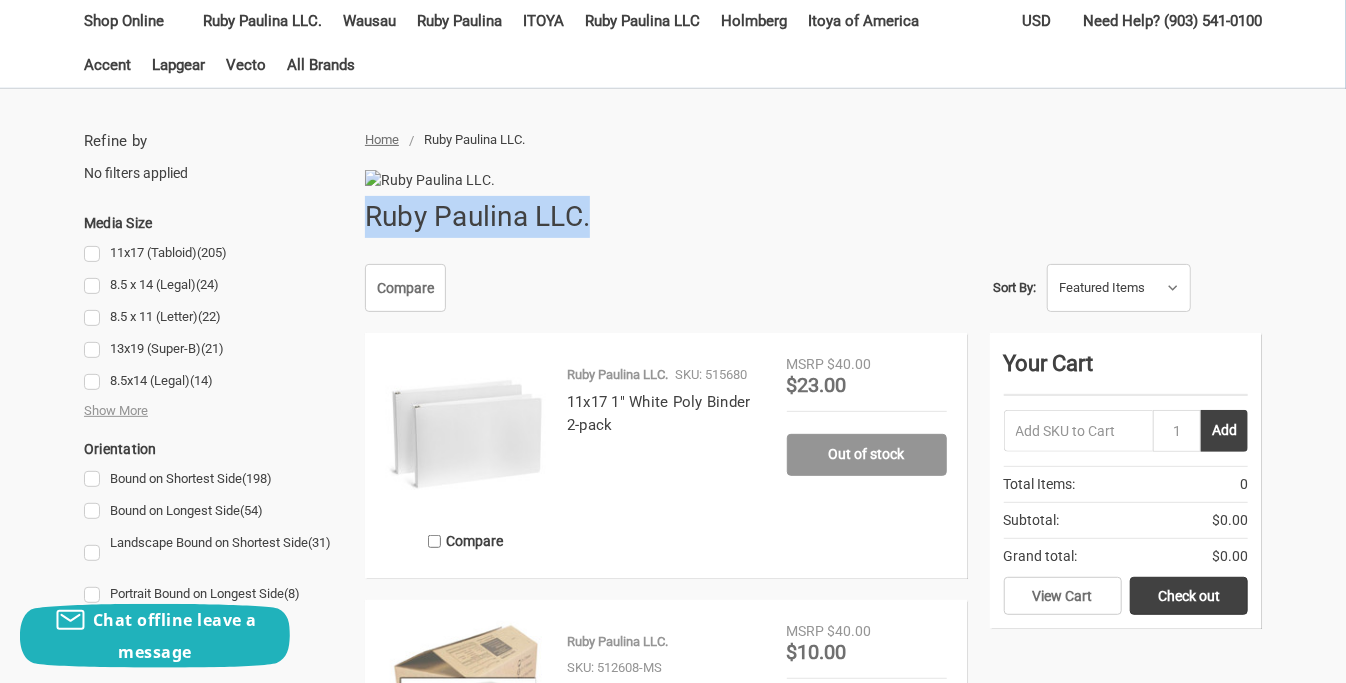 drag, startPoint x: 598, startPoint y: 247, endPoint x: 367, endPoint y: 245, distance: 231.00865 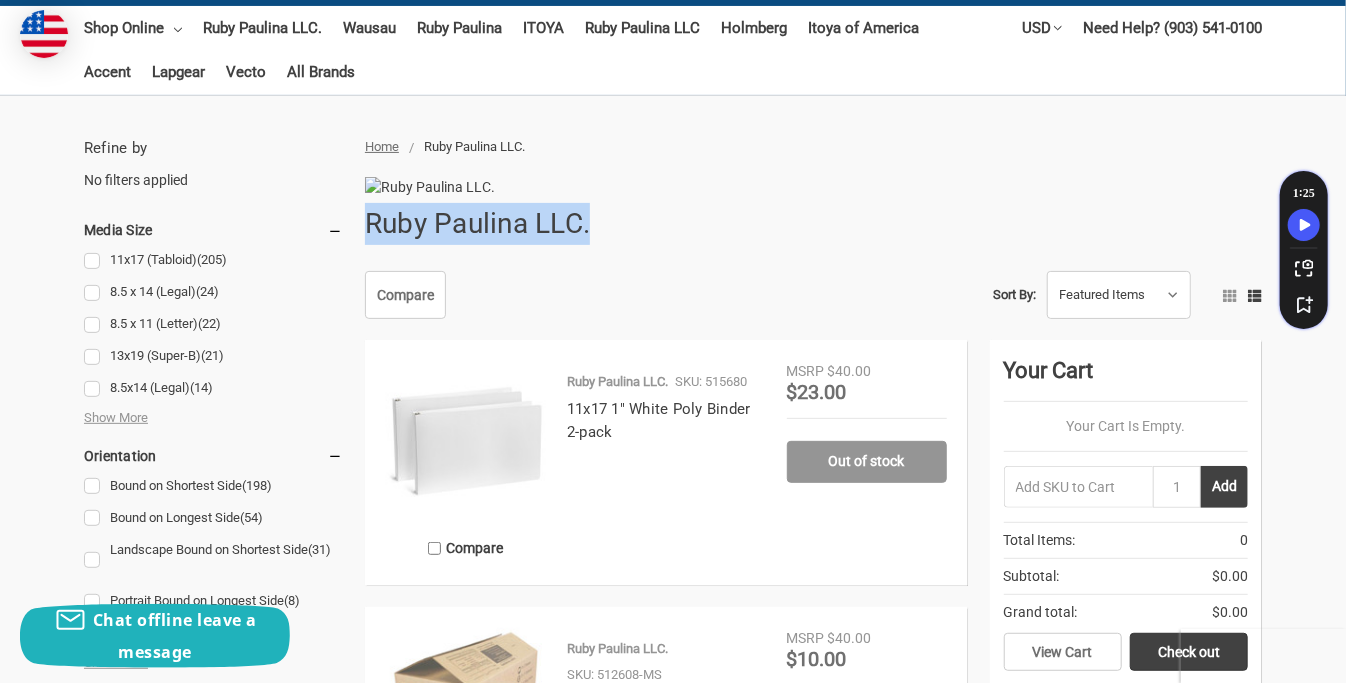 scroll, scrollTop: 186, scrollLeft: 0, axis: vertical 